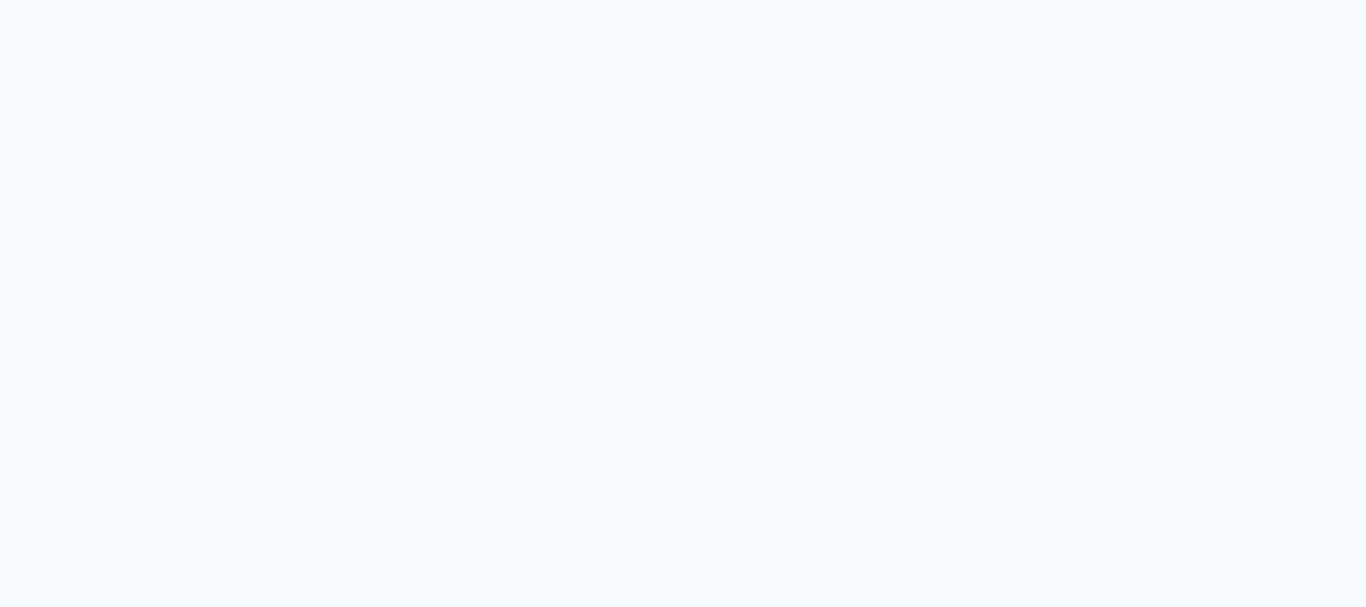 scroll, scrollTop: 0, scrollLeft: 0, axis: both 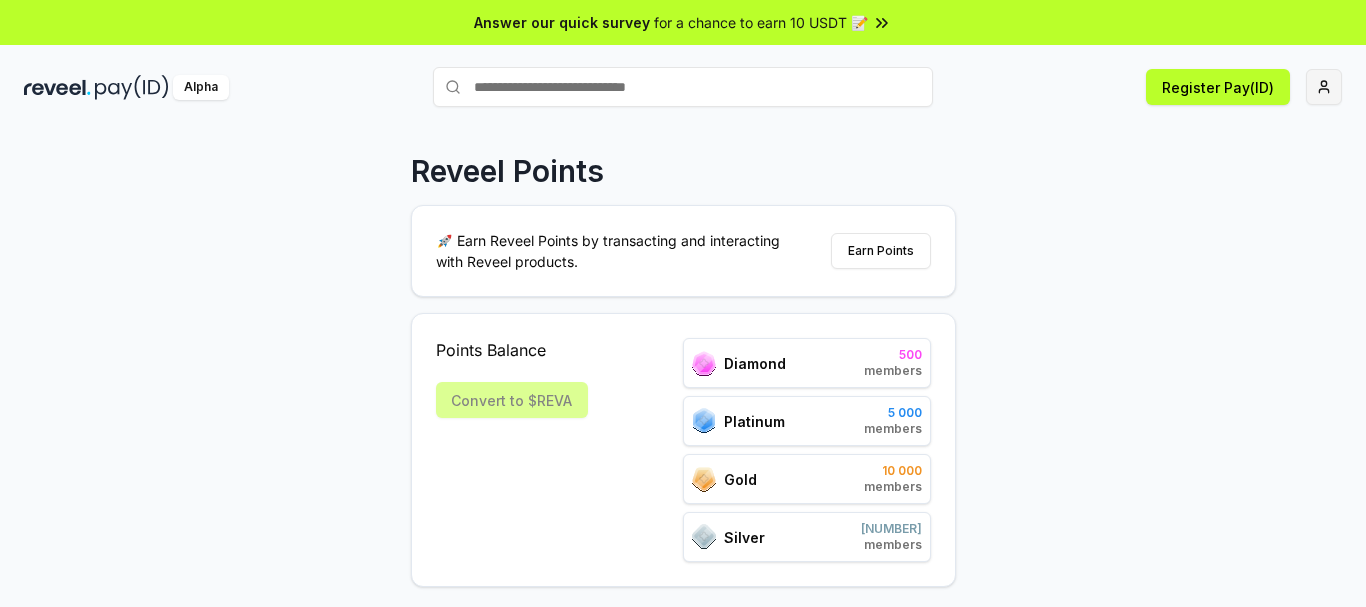 click on "Answer our quick survey for a chance to earn 10 USDT 📝 Alpha Register Pay(ID) Reveel Points  🚀 Earn Reveel Points by transacting and interacting with Reveel products. Earn Points Points Balance  Convert to $REVA Diamond 500 members Platinum 5 000 members Gold 10 000 members Silver 96 886 members Refer friends and earn Points rewards https://reveel.id/refer/null Invite friends Join the discussion on Discord Join Discord     31.2K community members" at bounding box center [683, 303] 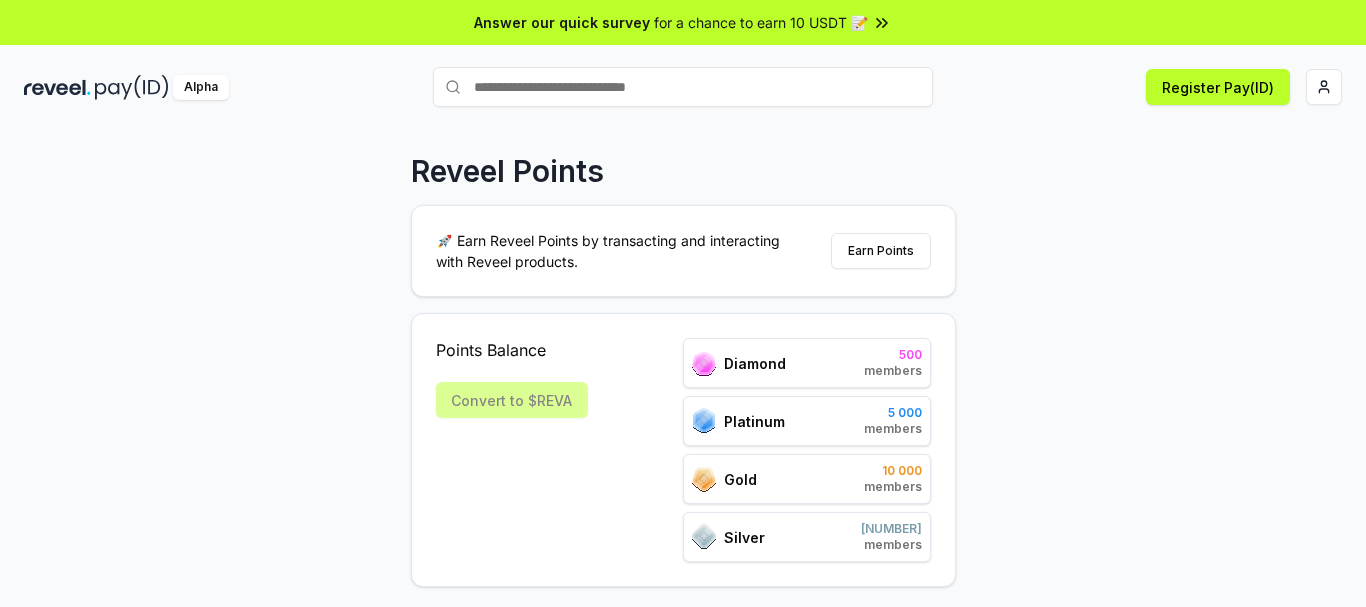 click on "Answer our quick survey for a chance to earn 10 USDT 📝 Alpha Register Pay(ID) Reveel Points  🚀 Earn Reveel Points by transacting and interacting with Reveel products. Earn Points Points Balance  Convert to $REVA Diamond 500 members Platinum 5 000 members Gold 10 000 members Silver 96 886 members Refer friends and earn Points rewards https://reveel.id/refer/null Invite friends Join the discussion on Discord Join Discord     31.2K community members" at bounding box center [683, 303] 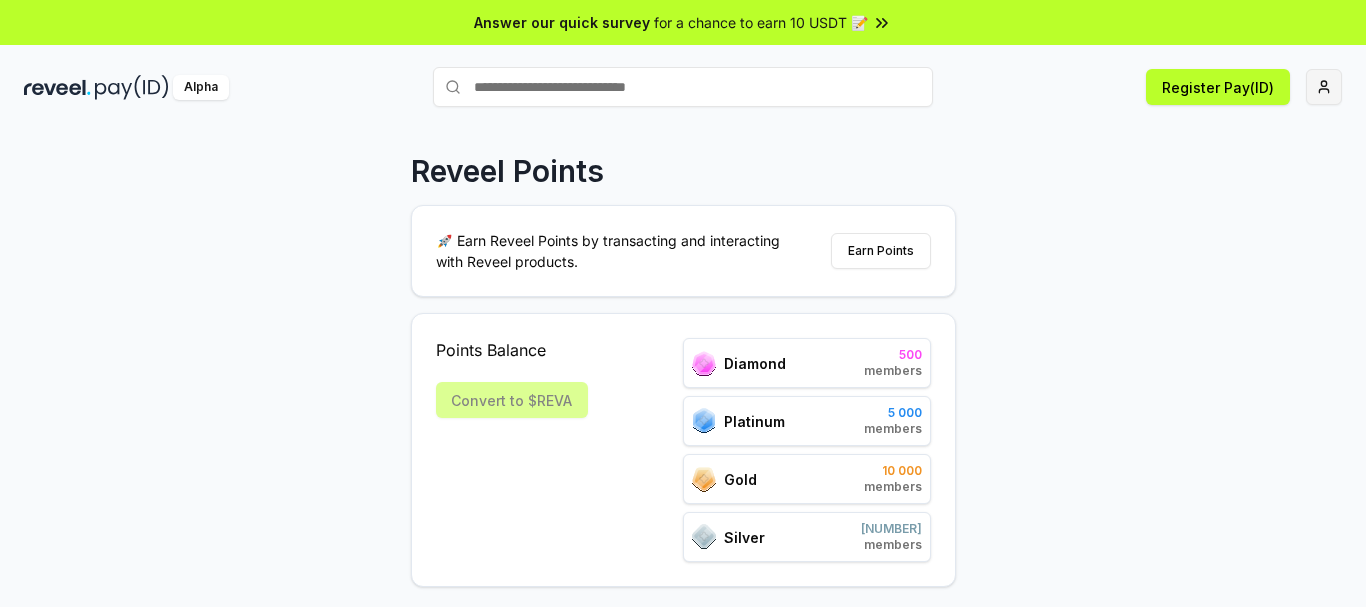 click on "Answer our quick survey for a chance to earn 10 USDT 📝 Alpha Register Pay(ID) Reveel Points  🚀 Earn Reveel Points by transacting and interacting with Reveel products. Earn Points Points Balance  Convert to $REVA Diamond 500 members Platinum 5 000 members Gold 10 000 members Silver 96 886 members Refer friends and earn Points rewards https://reveel.id/refer/null Invite friends Join the discussion on Discord Join Discord     31.2K community members" at bounding box center (683, 303) 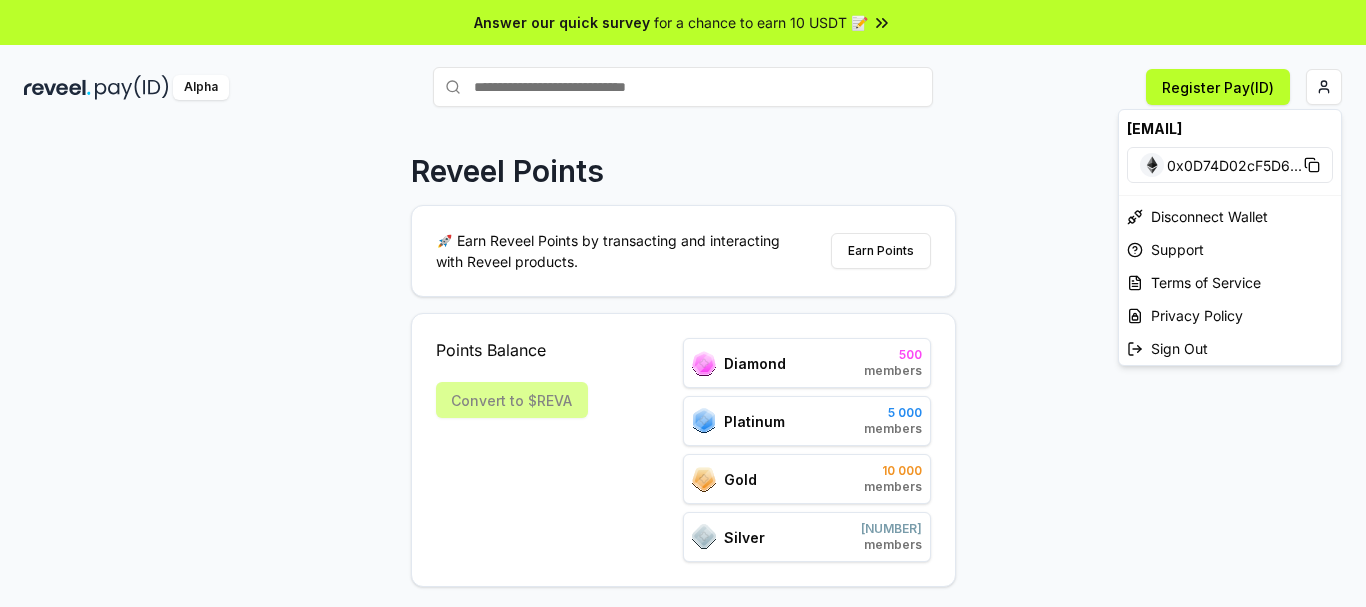click 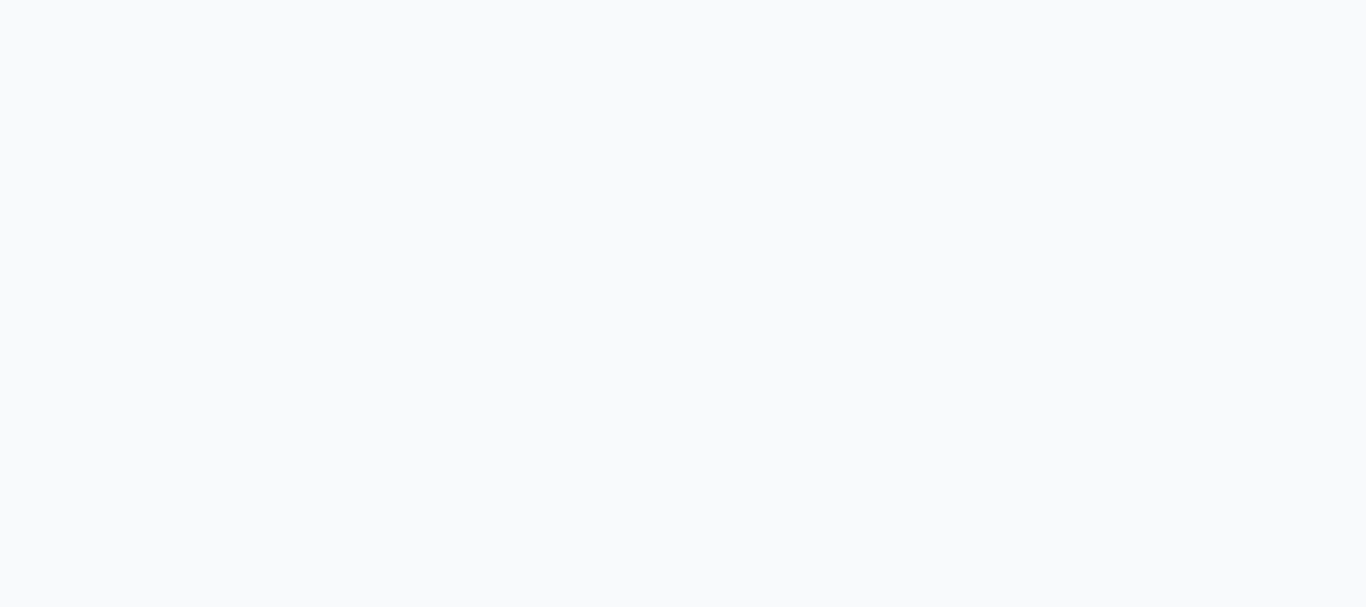 scroll, scrollTop: 0, scrollLeft: 0, axis: both 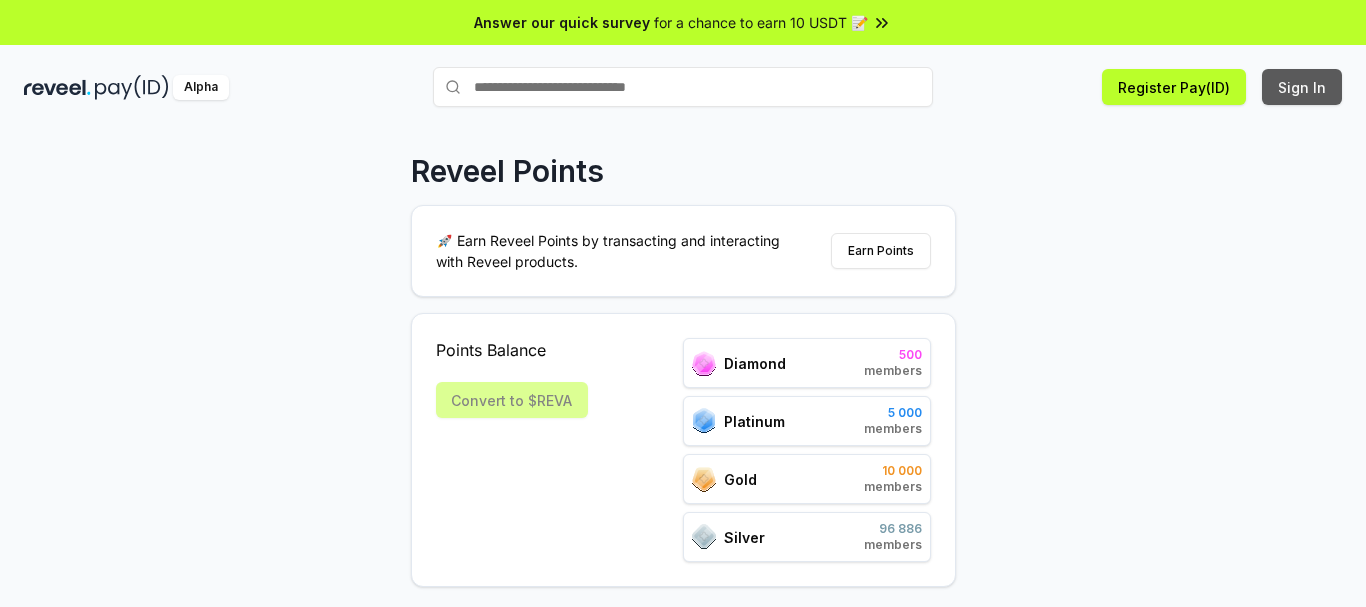 click on "Sign In" at bounding box center (1302, 87) 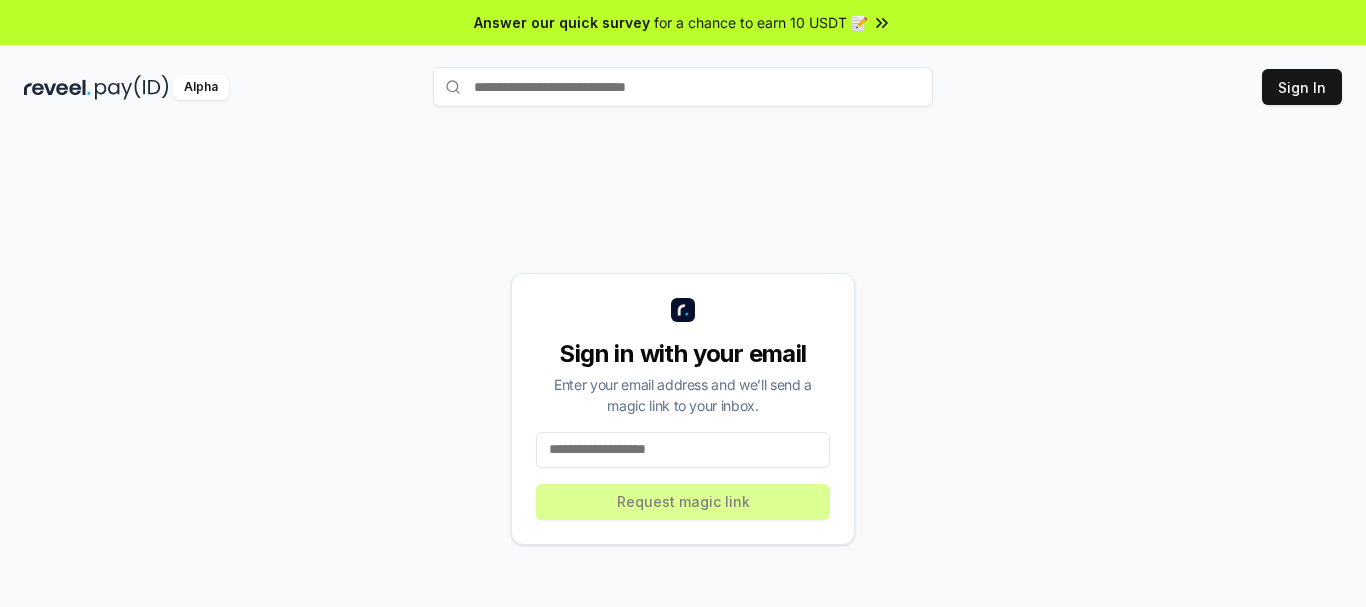 scroll, scrollTop: 0, scrollLeft: 0, axis: both 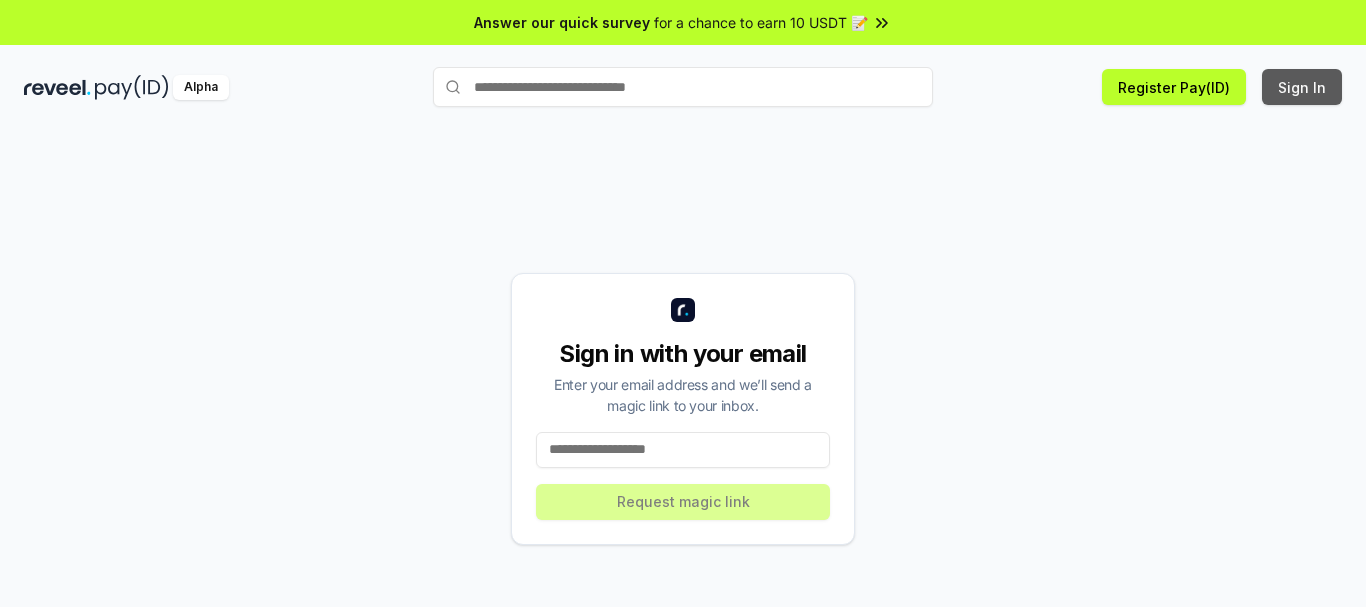 click on "Sign In" at bounding box center [1302, 87] 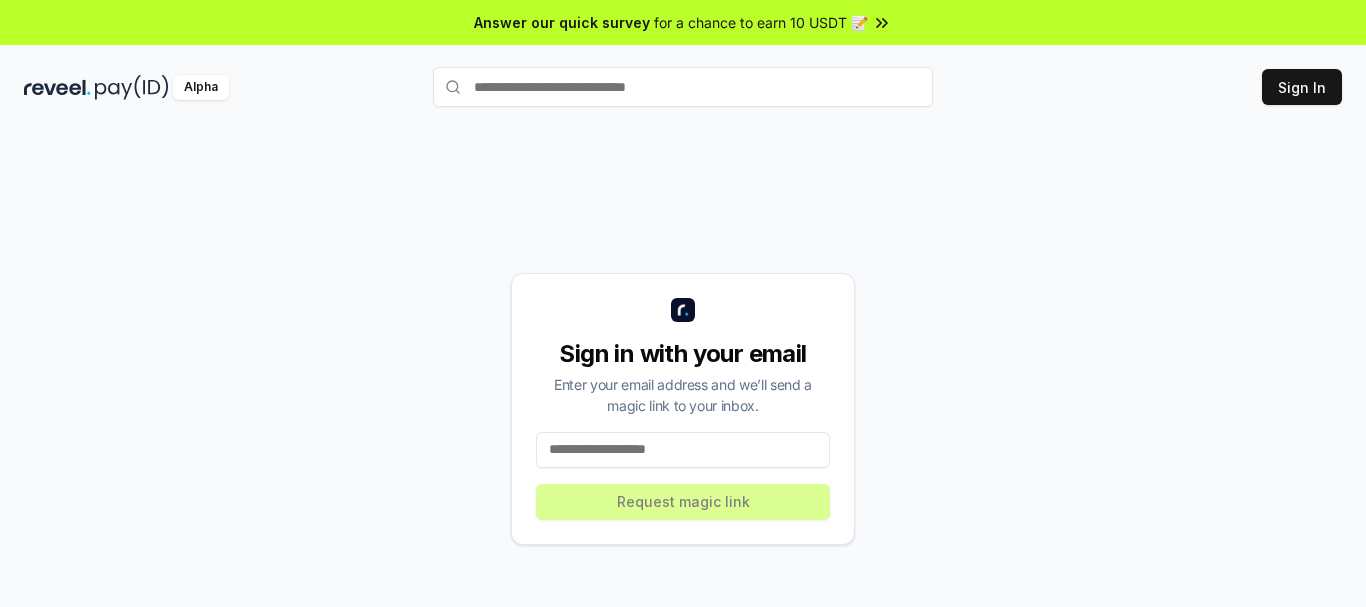 scroll, scrollTop: 0, scrollLeft: 0, axis: both 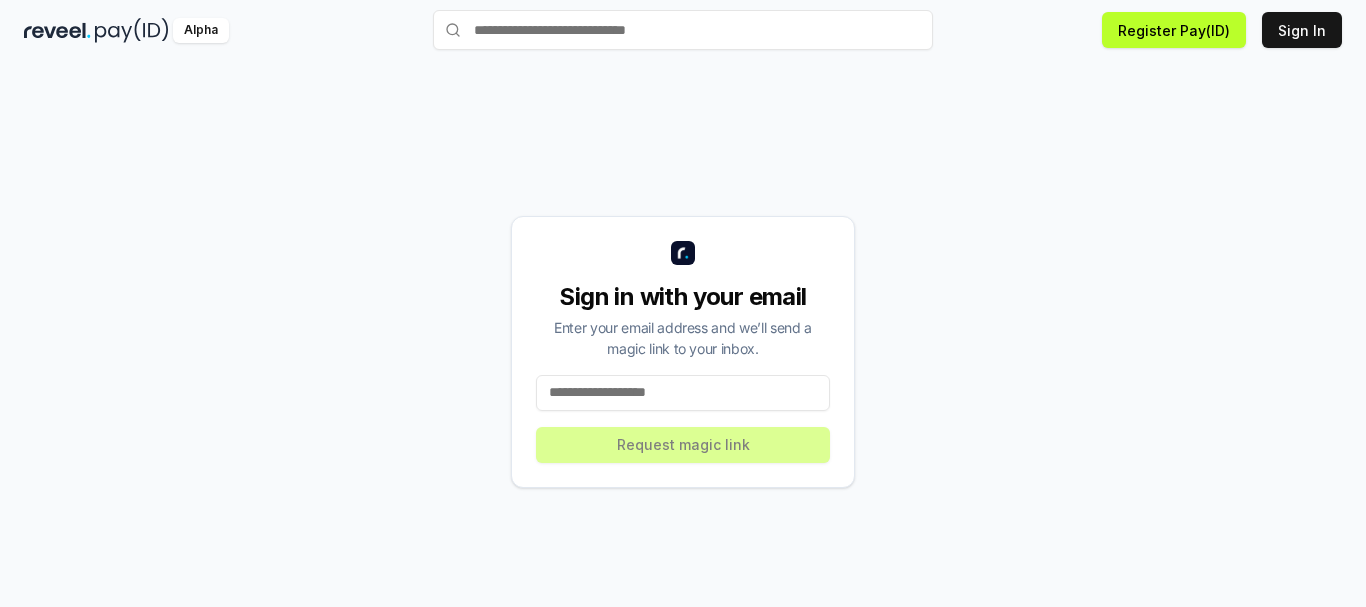 click at bounding box center (683, 393) 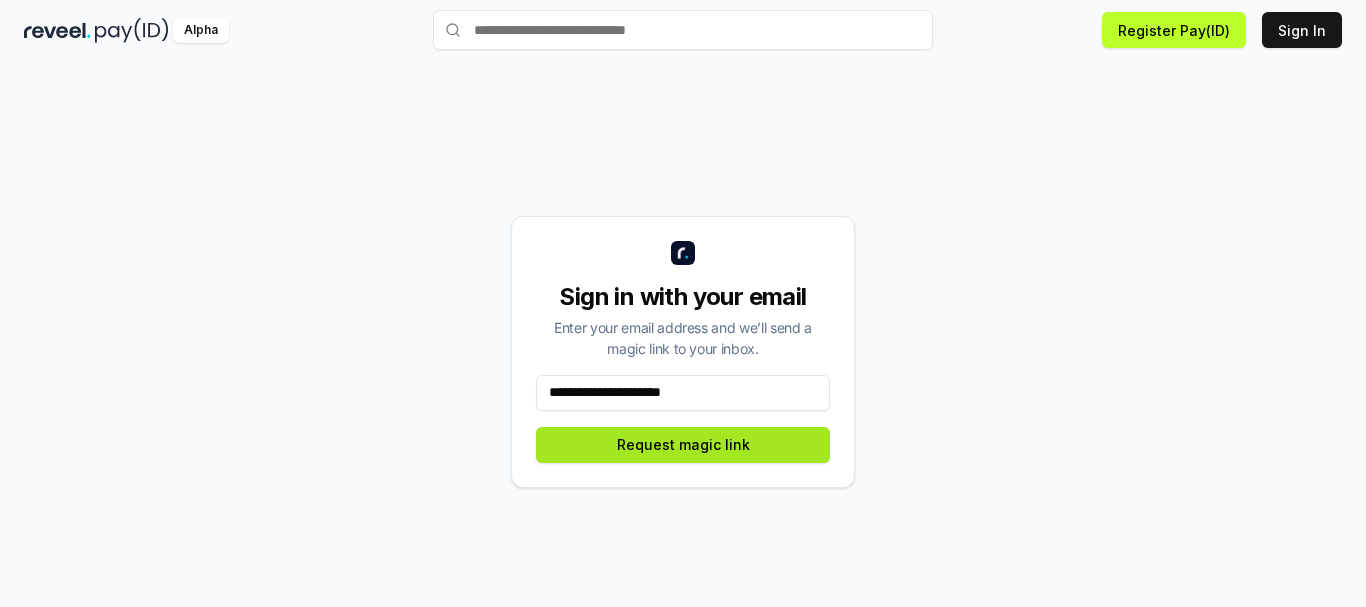 type on "**********" 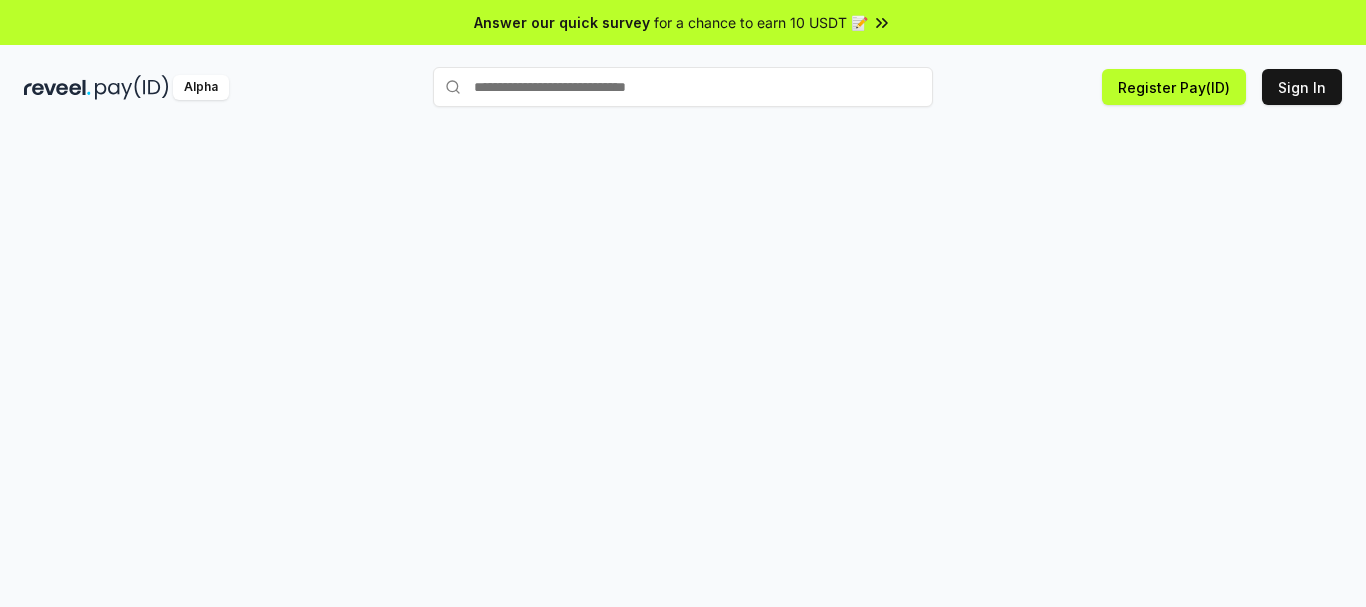 scroll, scrollTop: 0, scrollLeft: 0, axis: both 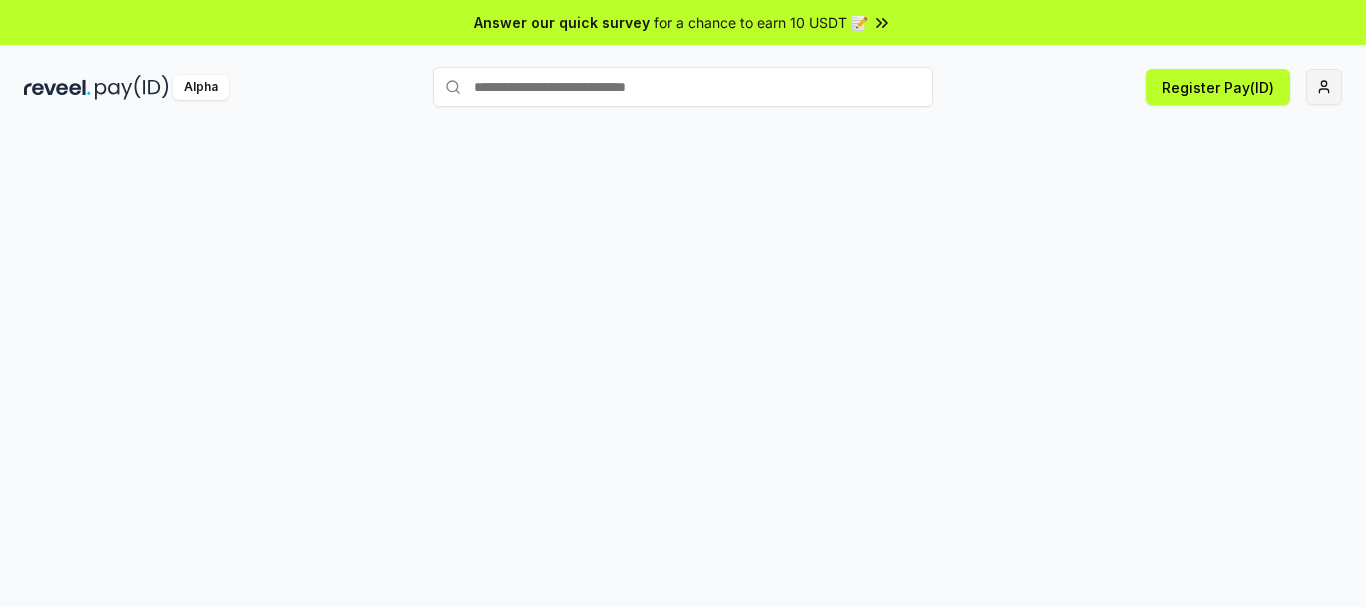 click on "Answer our quick survey for a chance to earn 10 USDT 📝 Alpha Register Pay(ID)" at bounding box center [683, 303] 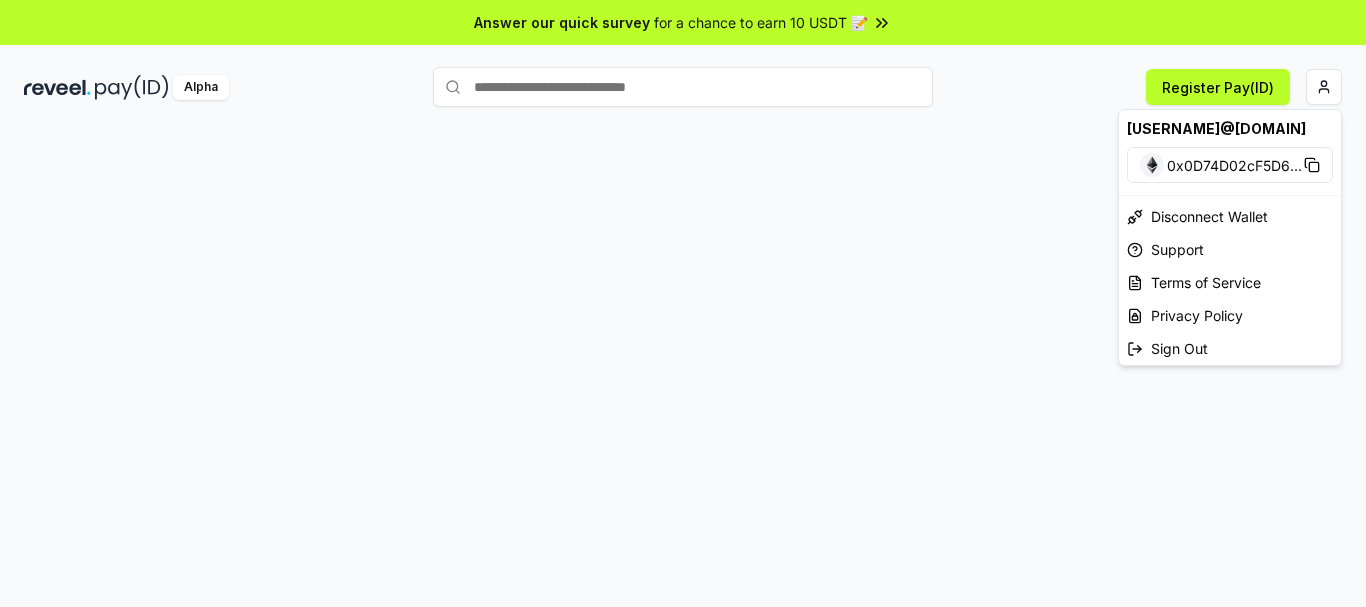 click on "Answer our quick survey for a chance to earn 10 USDT 📝 Alpha Register Pay(ID) [USERNAME]@[DOMAIN]   0x0D74D02cF5D6 ...     Disconnect Wallet   Support   Terms of Service   Privacy Policy   Sign Out" at bounding box center [683, 303] 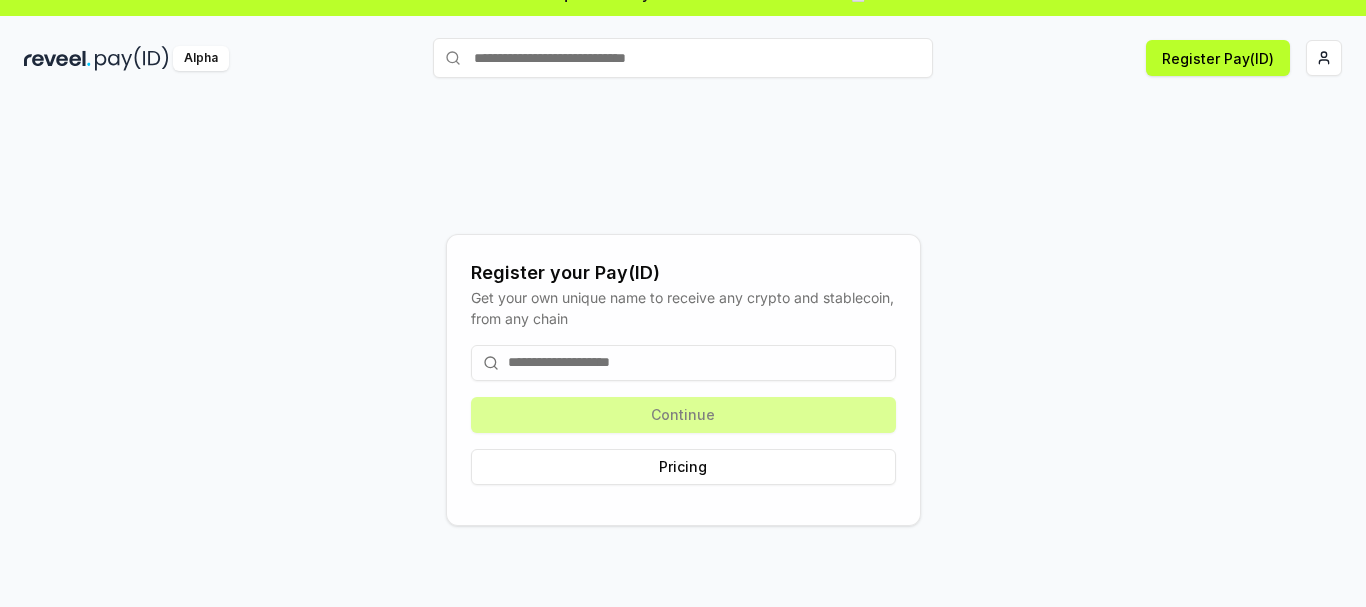 scroll, scrollTop: 57, scrollLeft: 0, axis: vertical 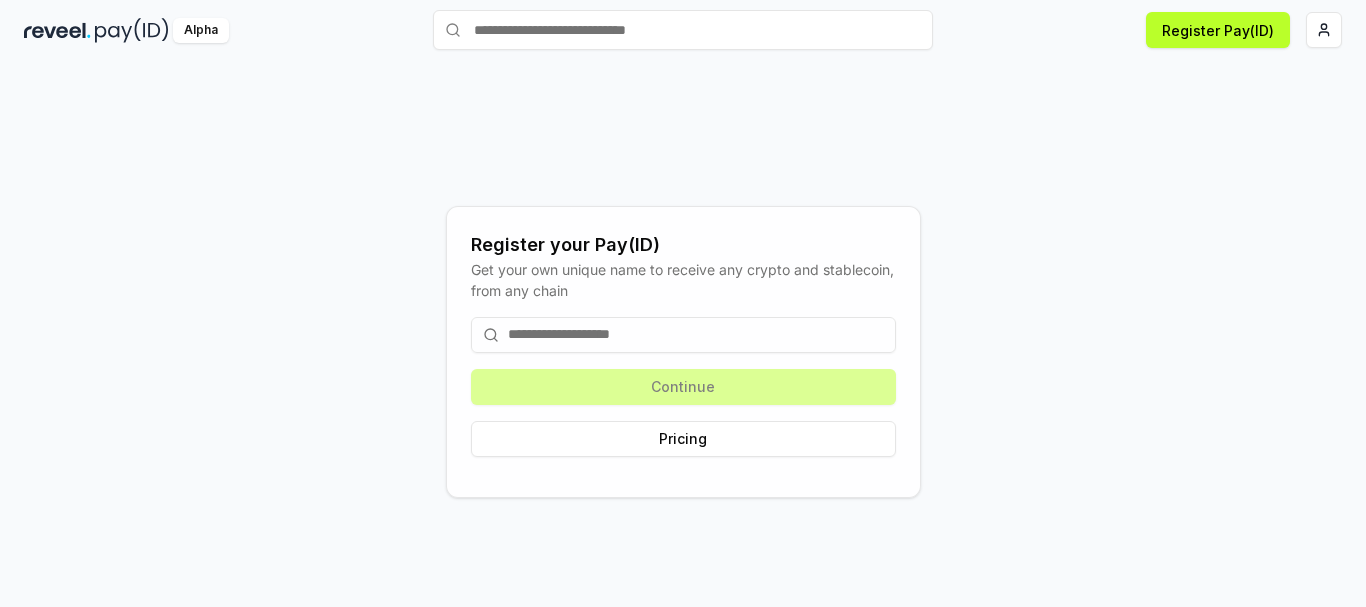 click at bounding box center (132, 30) 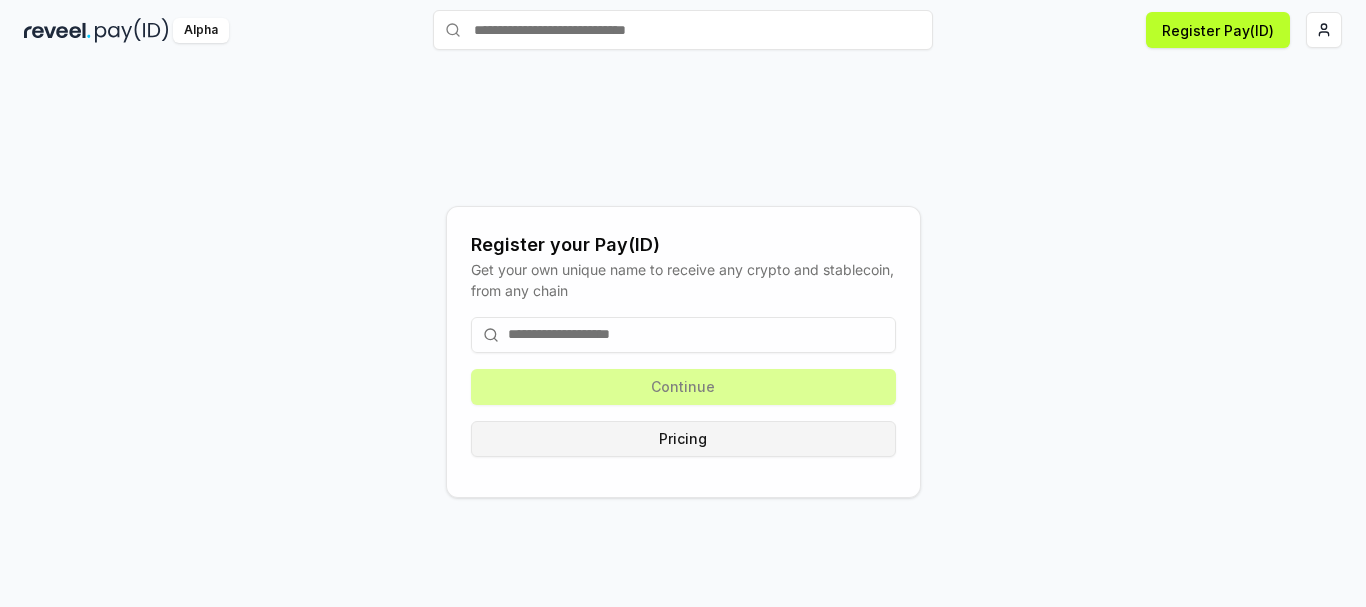 click on "Pricing" at bounding box center (683, 439) 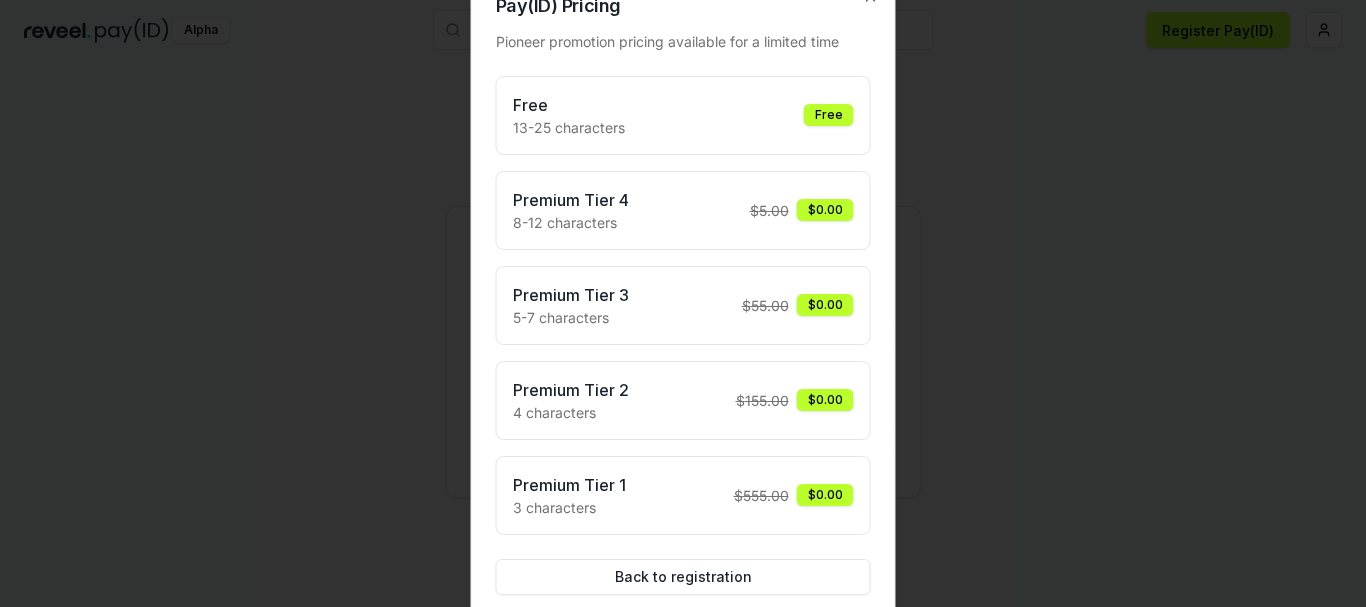 click at bounding box center (683, 303) 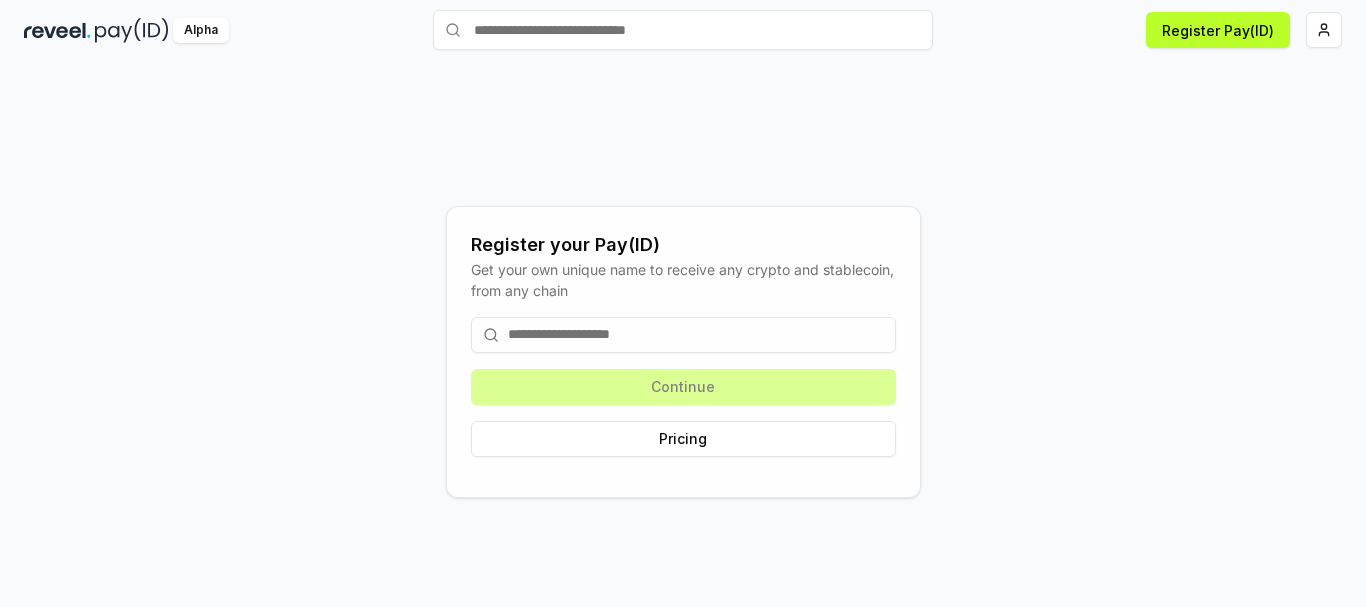 scroll, scrollTop: 0, scrollLeft: 0, axis: both 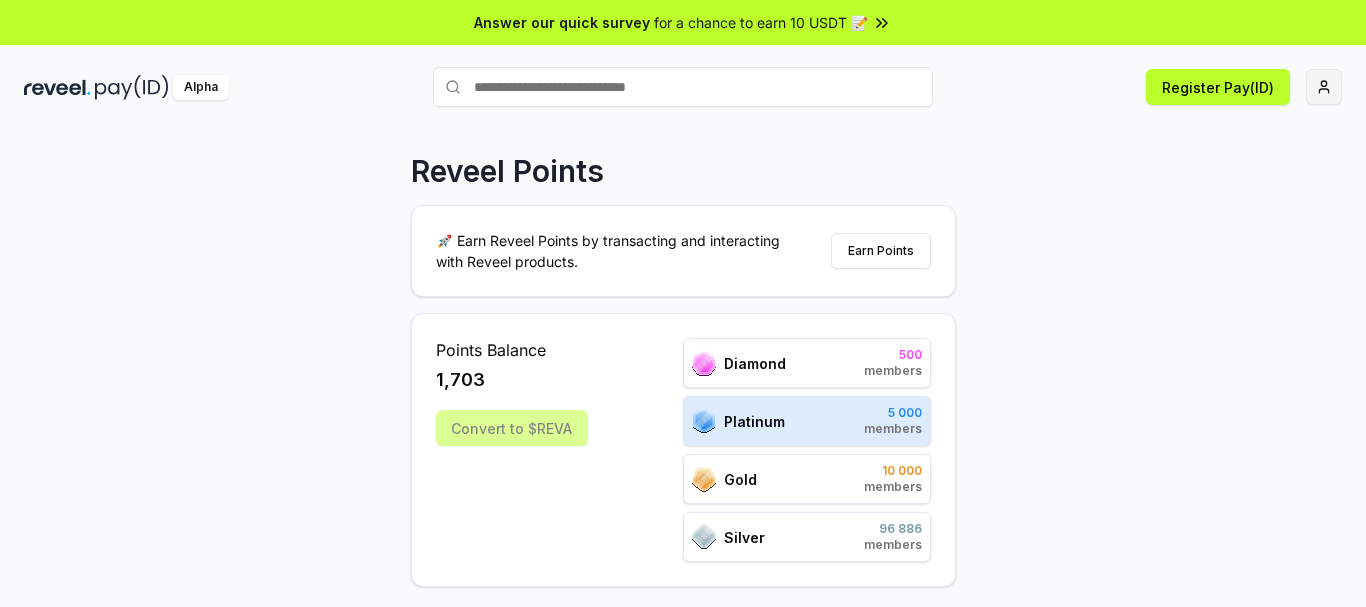 click on "Answer our quick survey for a chance to earn 10 USDT 📝 Alpha Register Pay(ID) Reveel Points  🚀 Earn Reveel Points by transacting and interacting with Reveel products. Earn Points Points Balance  1,703 Convert to $REVA Diamond 500 members Platinum 5 000 members Gold 10 000 members Silver 96 886 members Refer friends and earn Points rewards https://reveel.id/refer/[USER] Invite friends Join the discussion on Discord Join Discord     31.2K community members Leaderboard Diamond Platinum Gold Silver Rank Pay(ID) Points # 1398 75d1754d00d476 1,065 # 501 789 12,988 # 502 core 12,952 # 503 [USERNAME] 12,934 # 504 dyingreplica8105 12,934 # 505 makssimfortzswtb 12,934 # 506 org 12,928 # 507 dante00023 12,856 # 508 0xcalderascale 12,844 # 509 thisneverends 12,843 # 510 navallicensee861 12,843 Previous 1 2 3 4 5 More pages 500 Next" at bounding box center [683, 303] 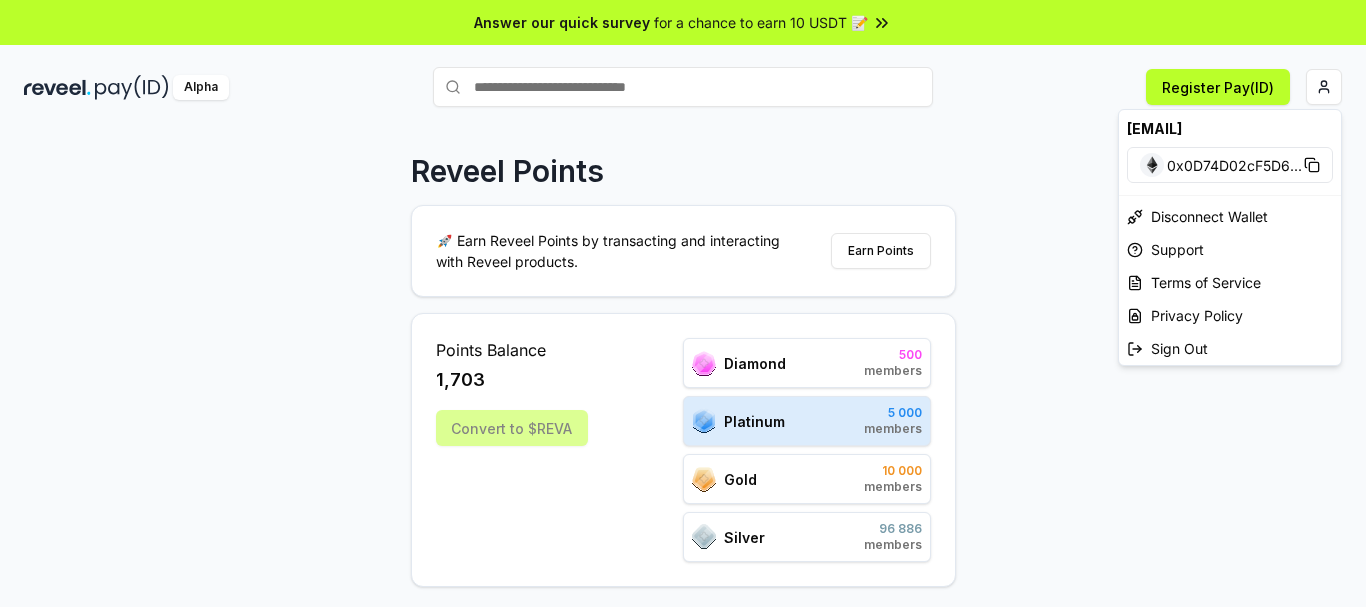 click 